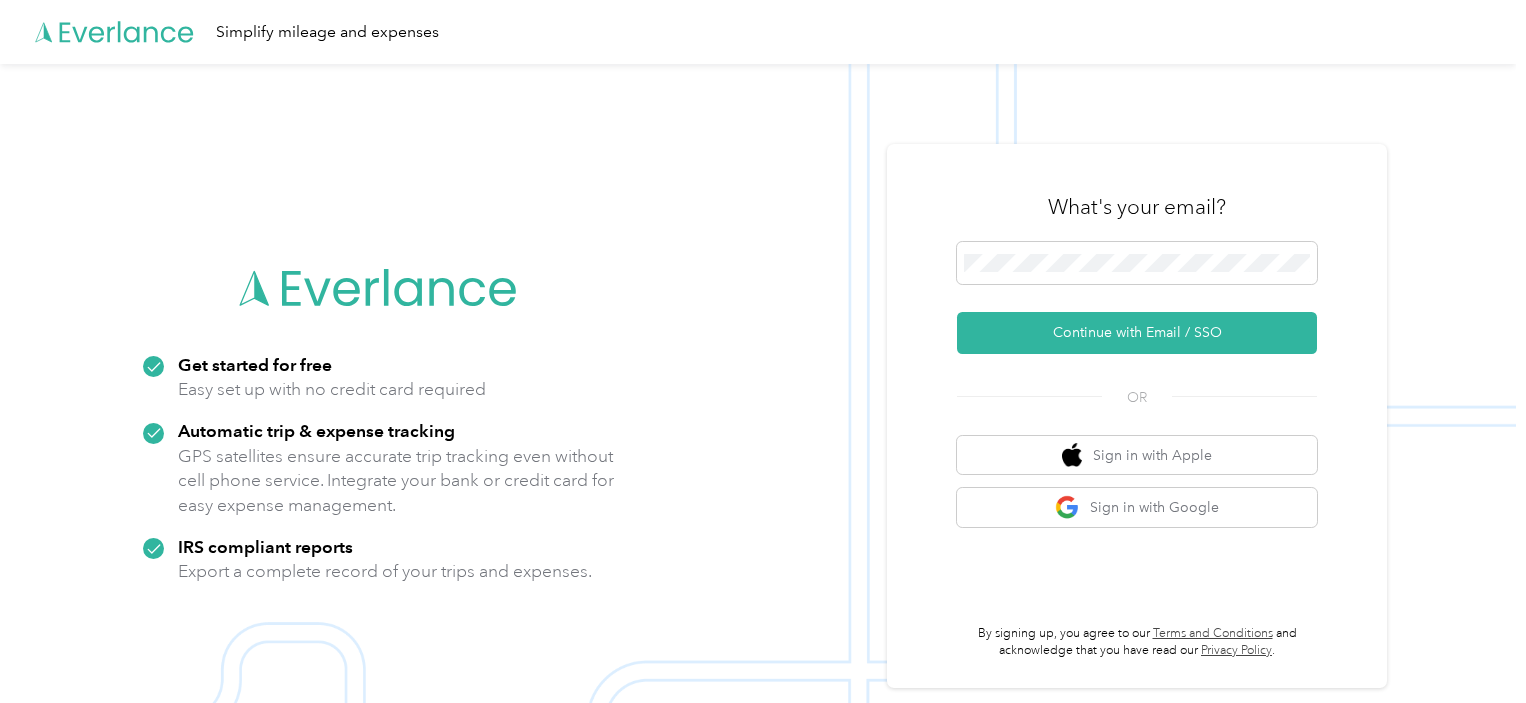 scroll, scrollTop: 0, scrollLeft: 0, axis: both 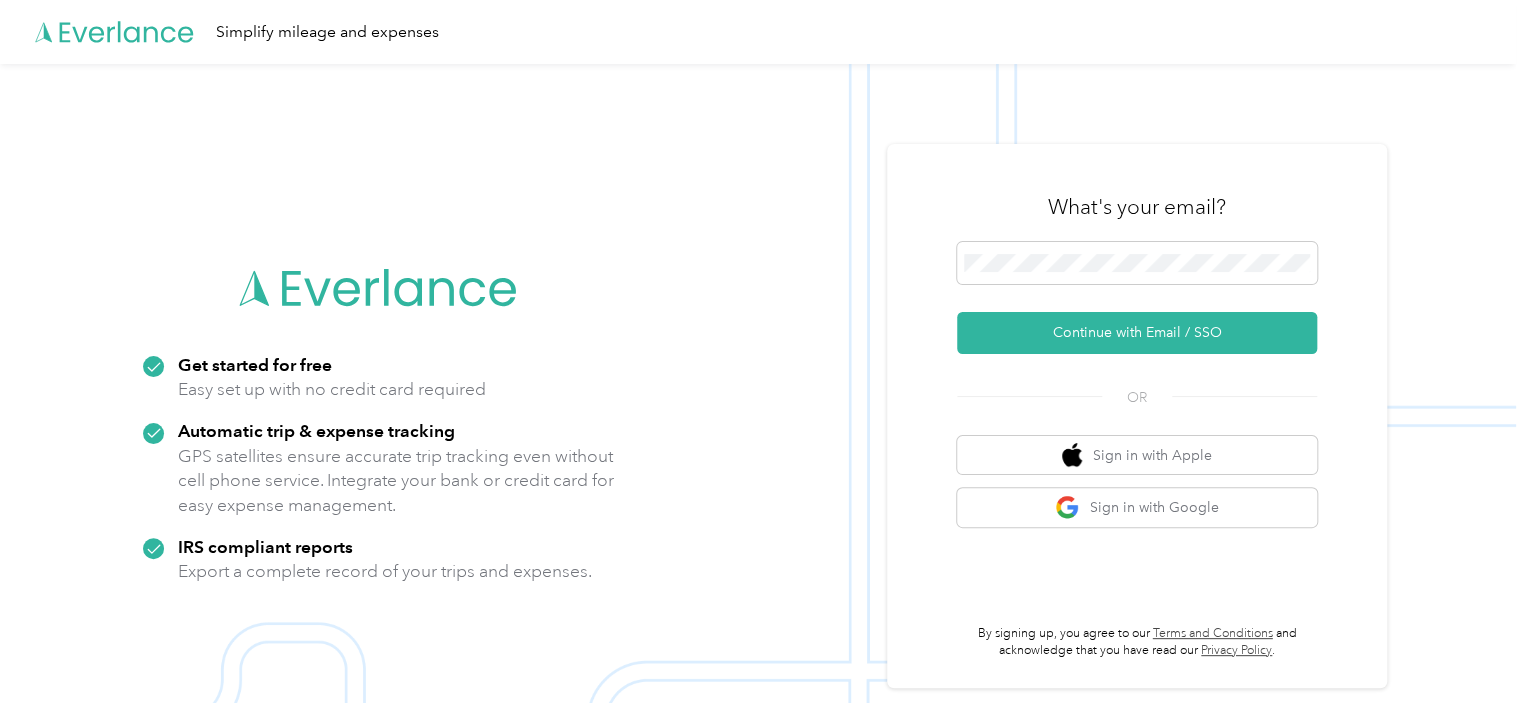 click on "Simplify mileage and expenses" at bounding box center (758, 32) 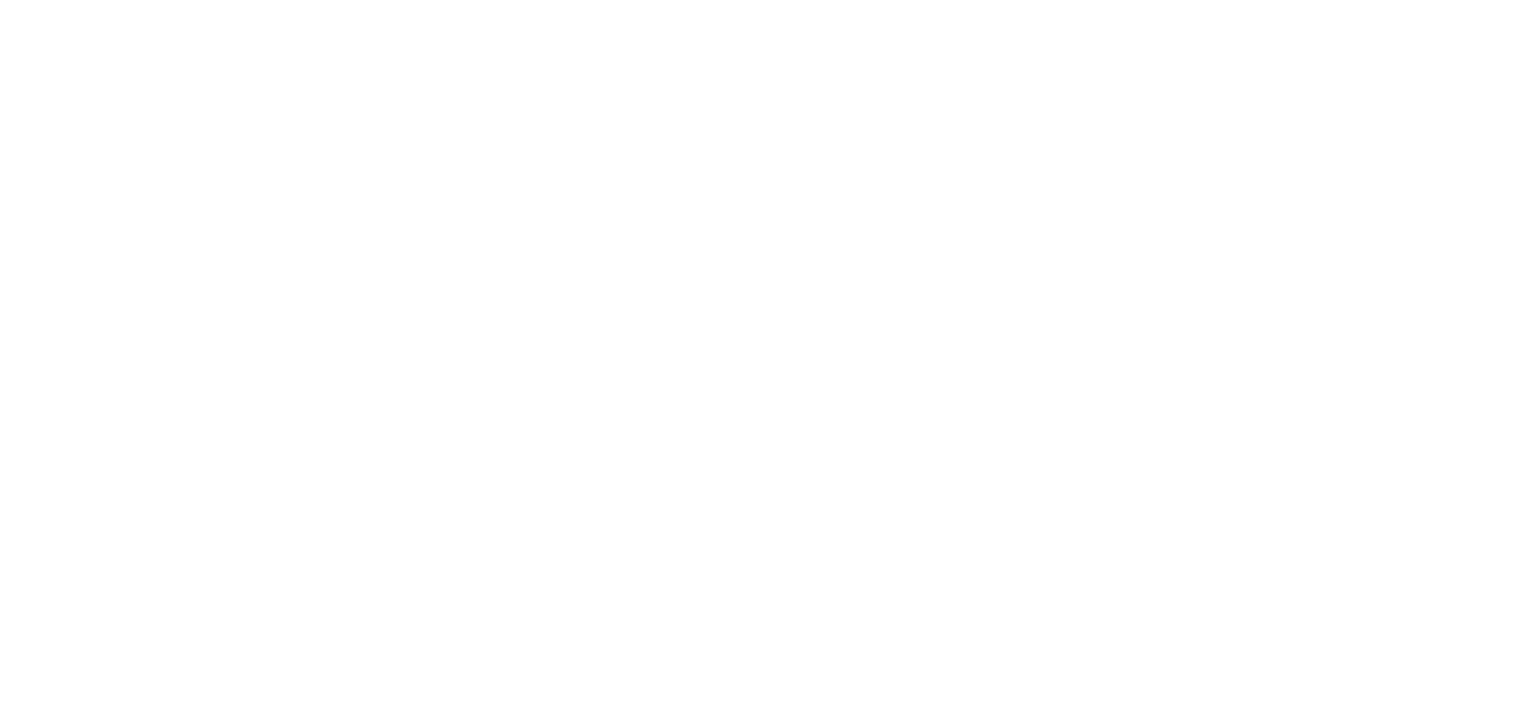 scroll, scrollTop: 0, scrollLeft: 0, axis: both 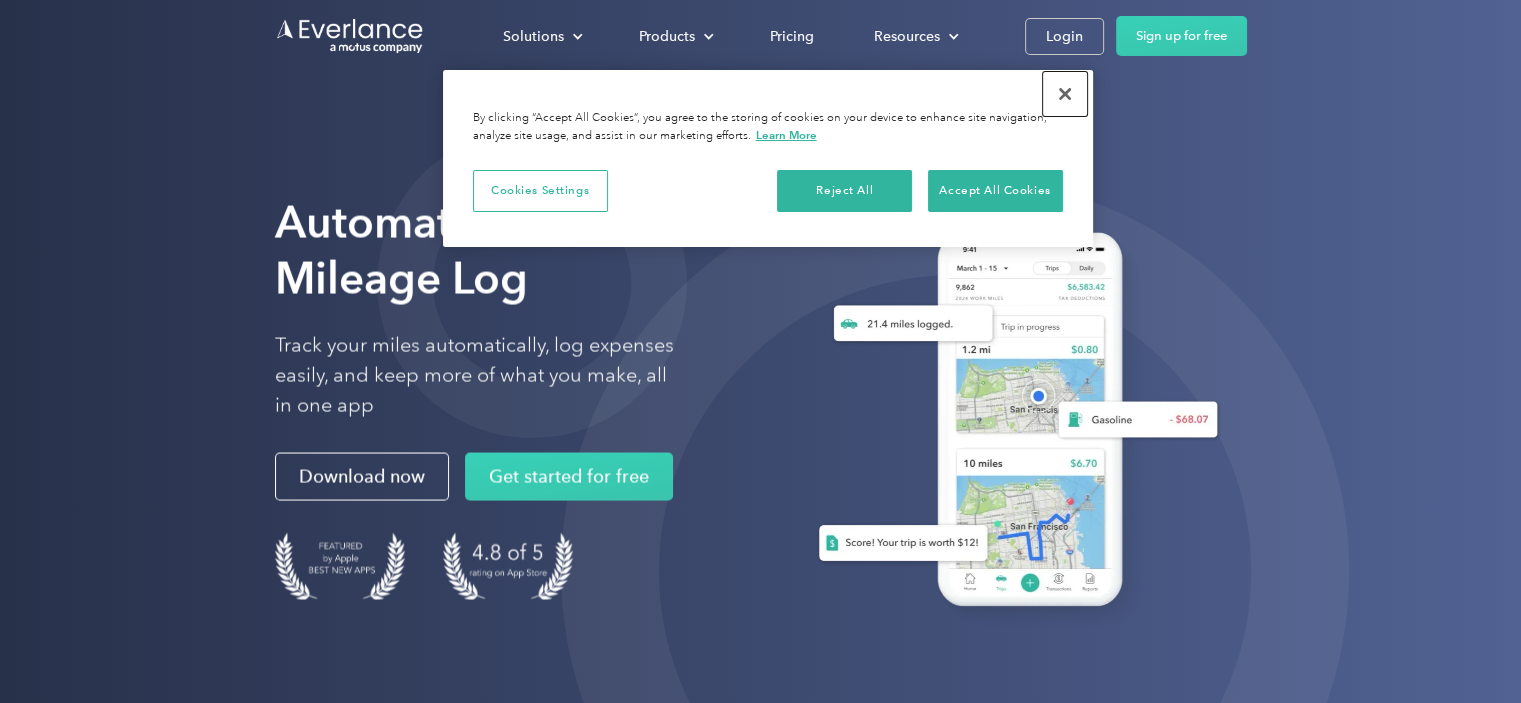 click at bounding box center (1065, 94) 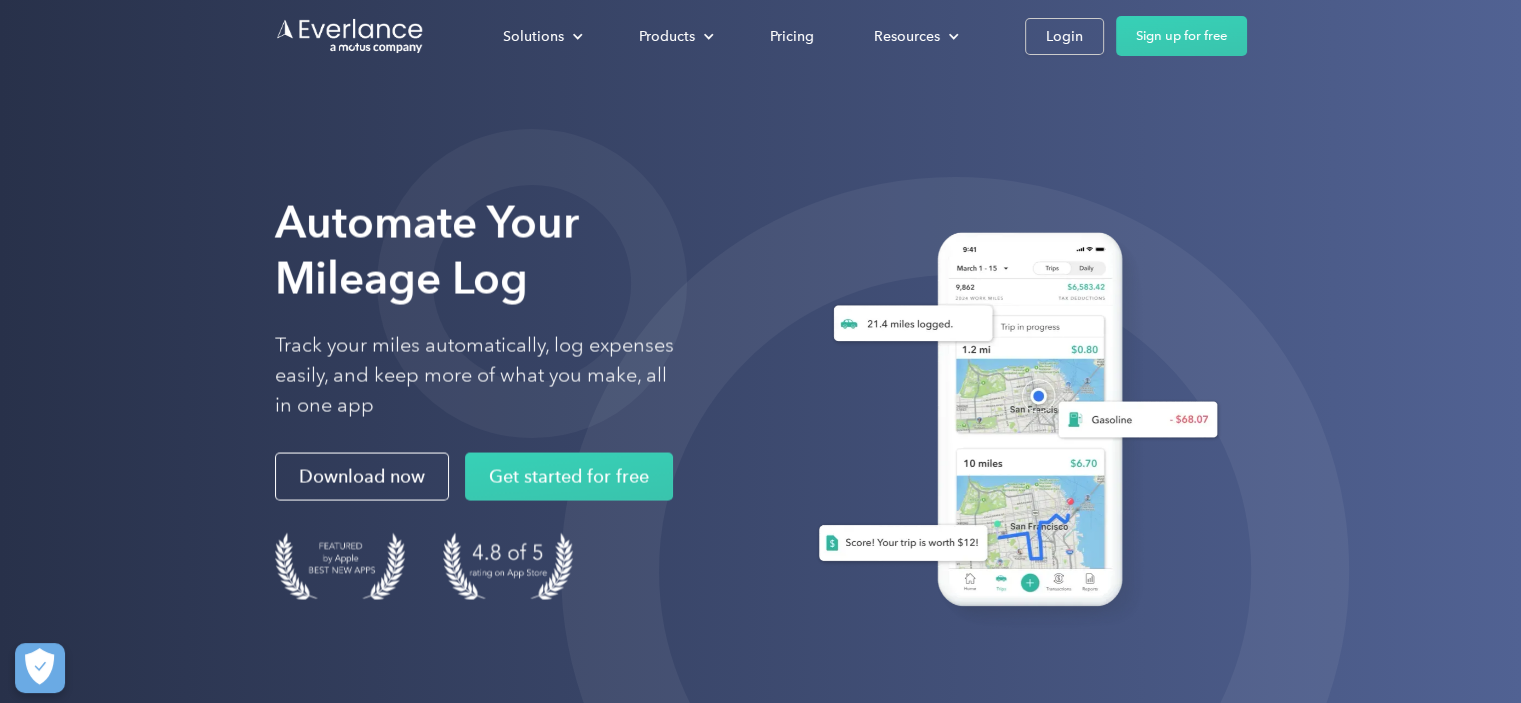 click on "Automate Your Mileage Log Track your miles automatically, log expenses easily, and keep more of what you make, all in one app Download now Get started for free" at bounding box center [760, 428] 